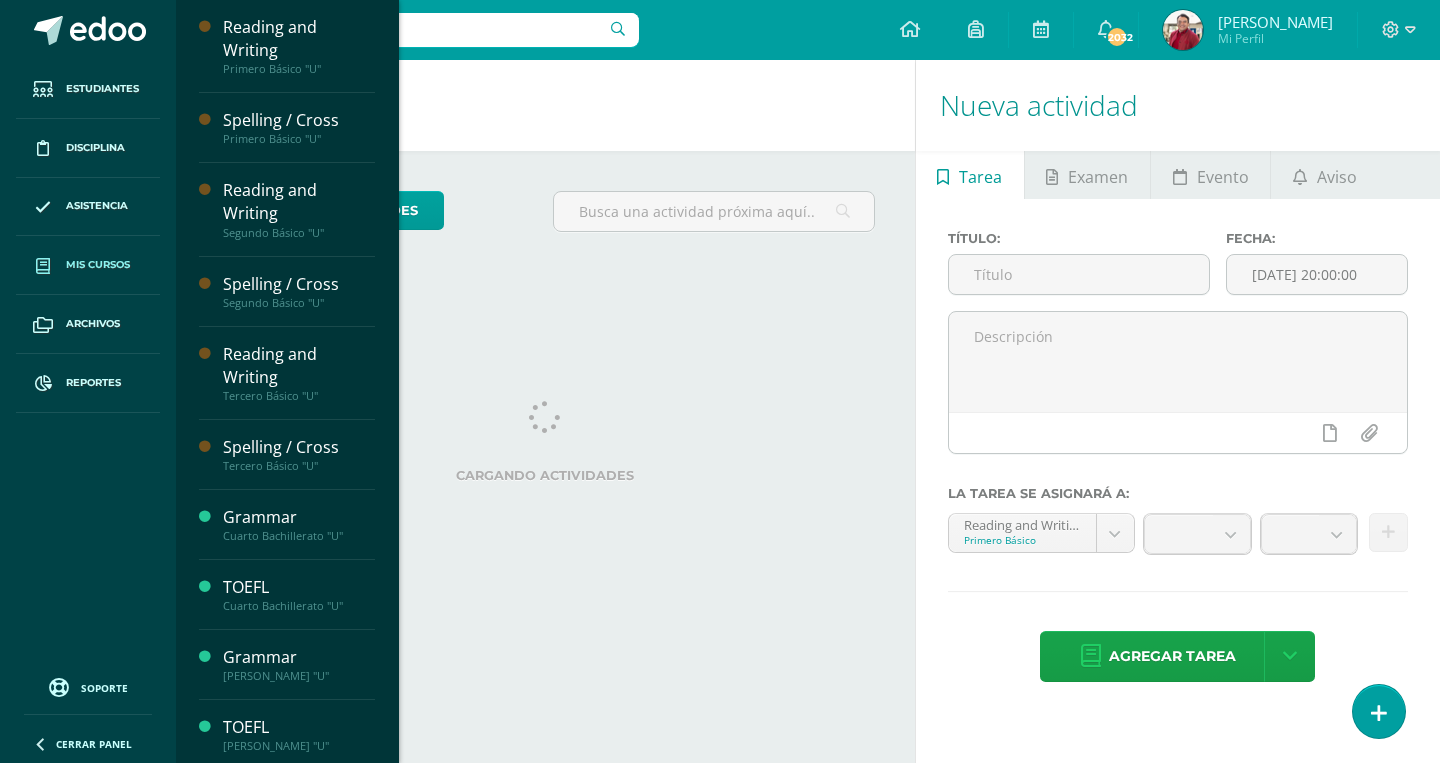 scroll, scrollTop: 0, scrollLeft: 0, axis: both 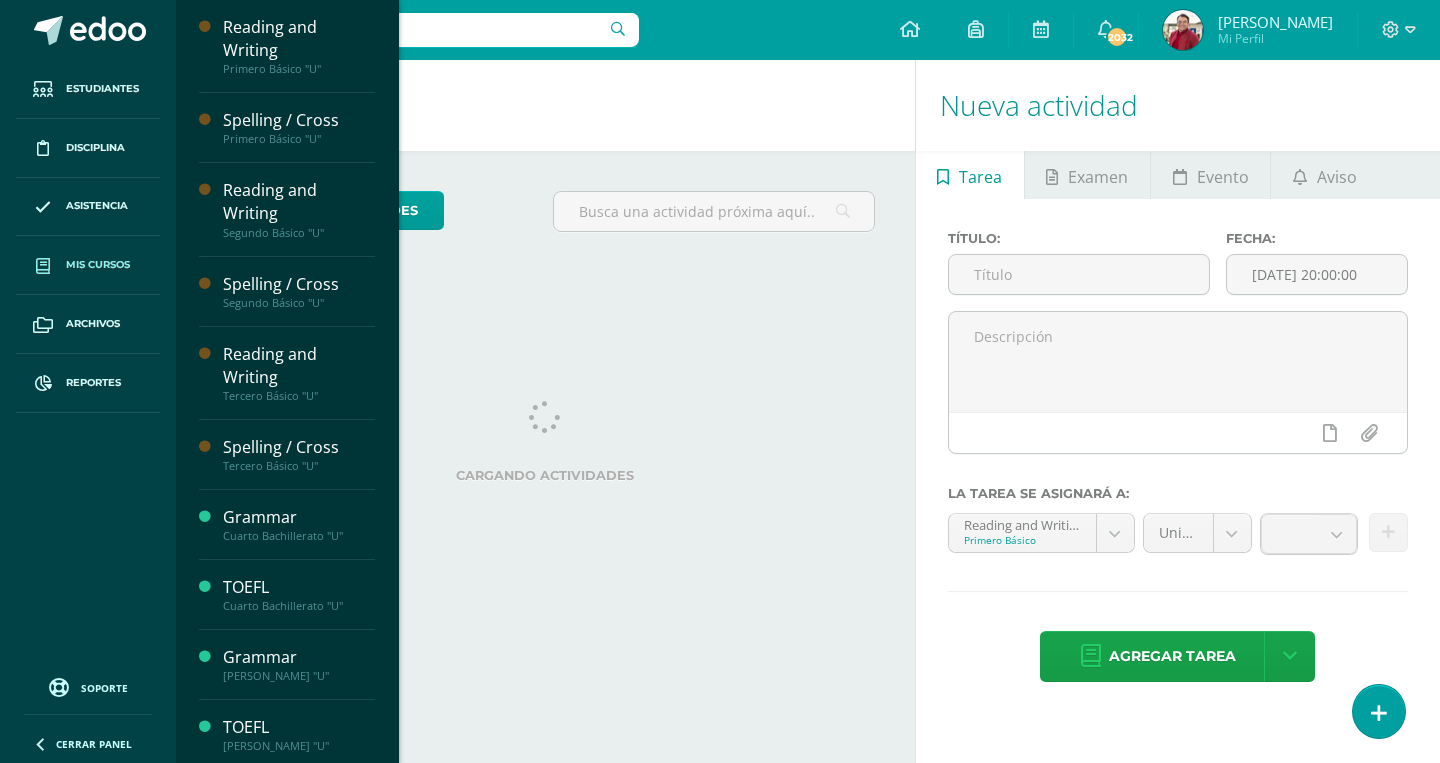 click on "Mis cursos" at bounding box center (98, 265) 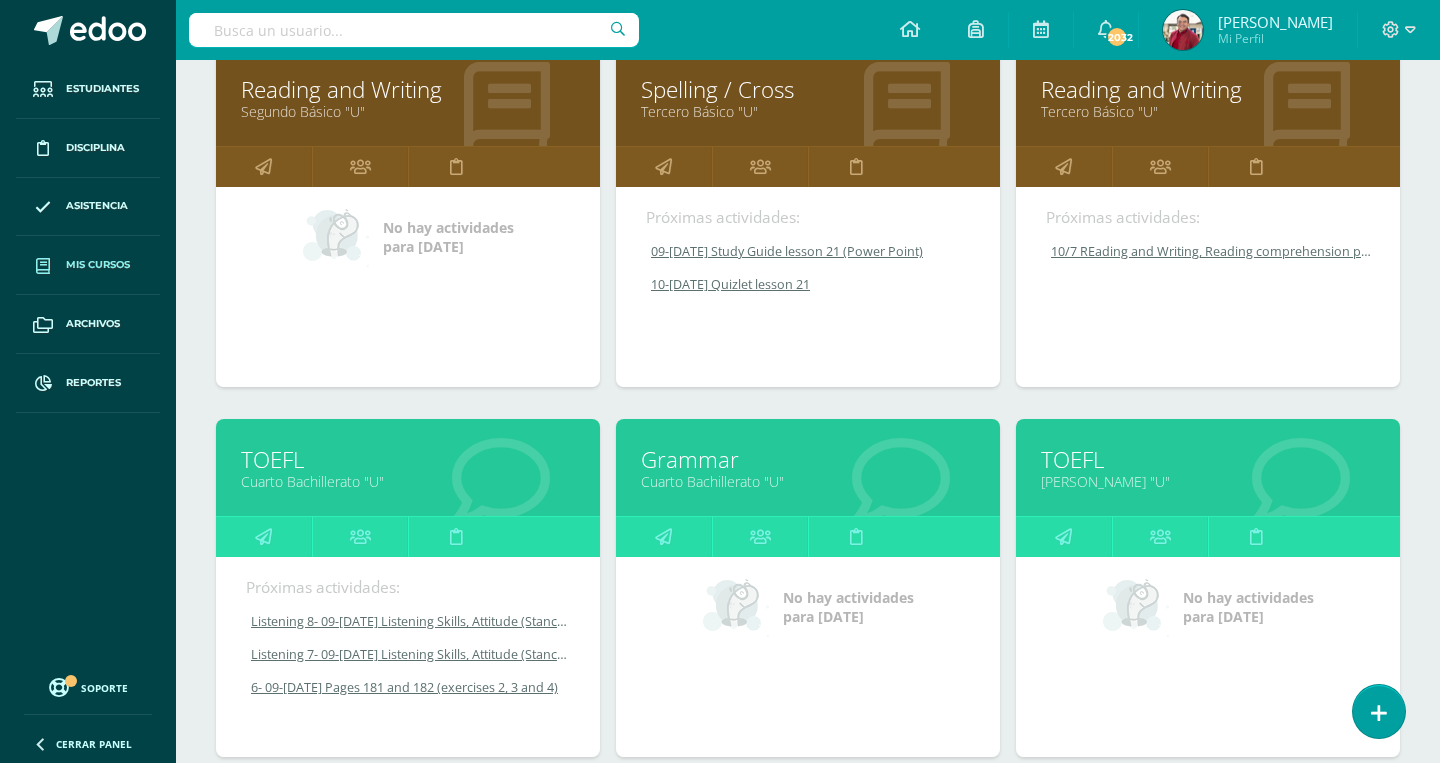 scroll, scrollTop: 791, scrollLeft: 0, axis: vertical 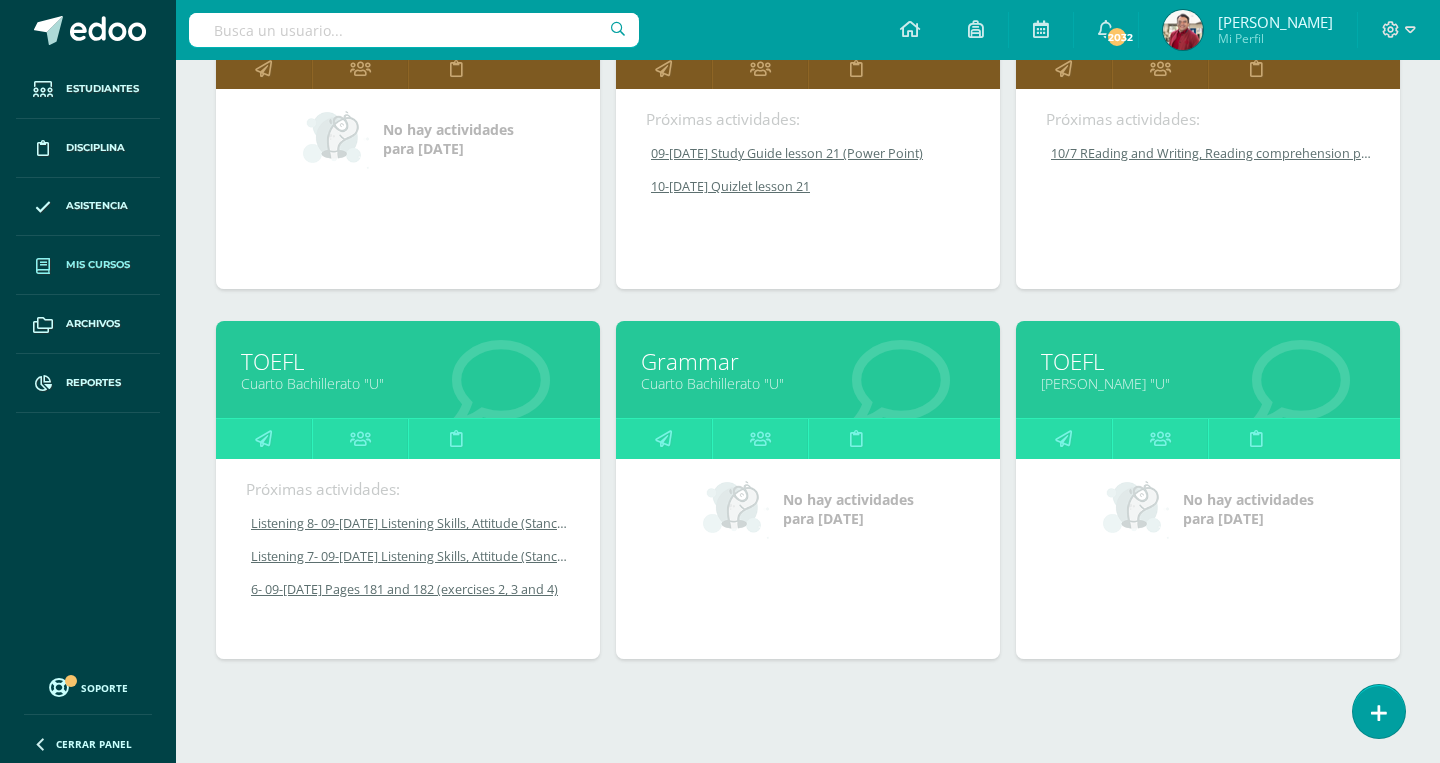 click on "Cuarto Bachillerato "U"" at bounding box center [808, 383] 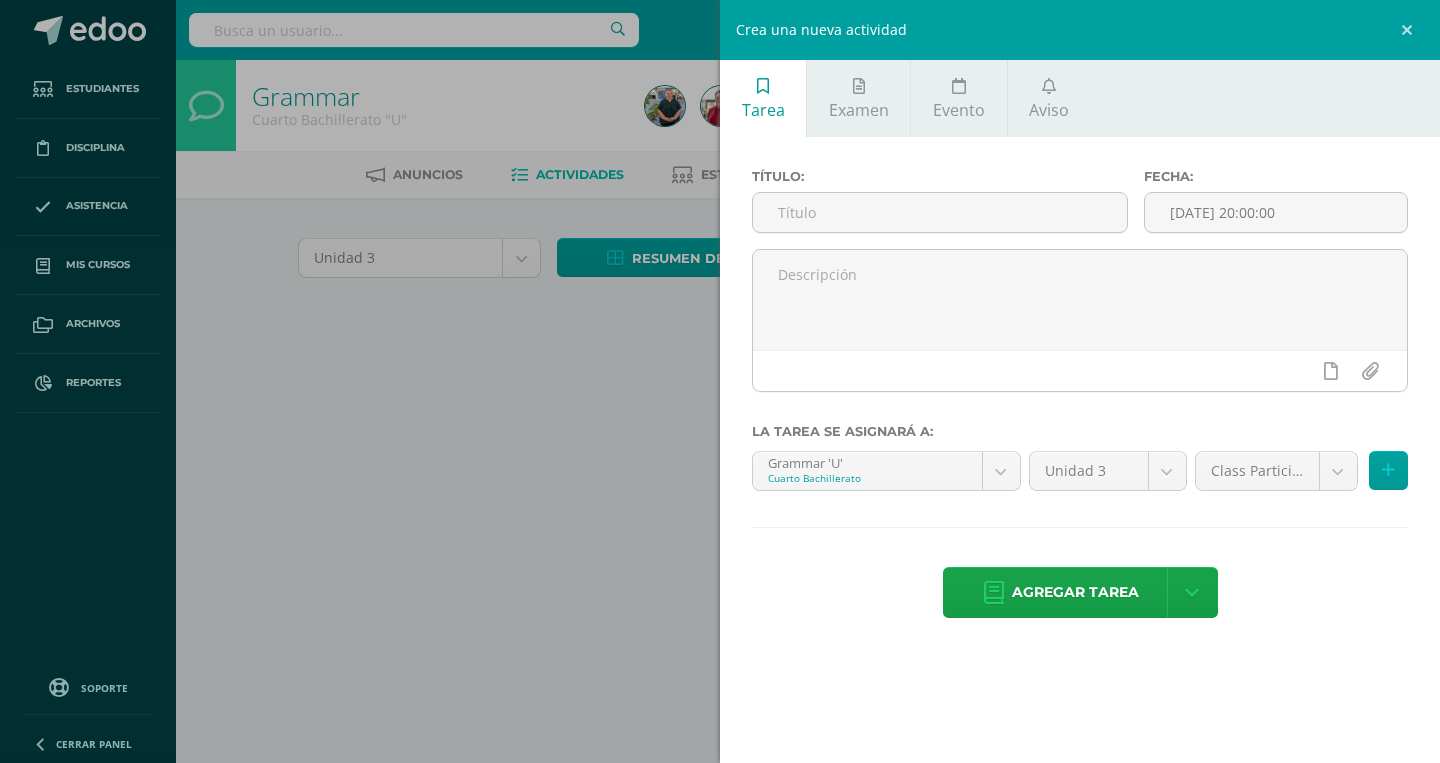 scroll, scrollTop: 0, scrollLeft: 0, axis: both 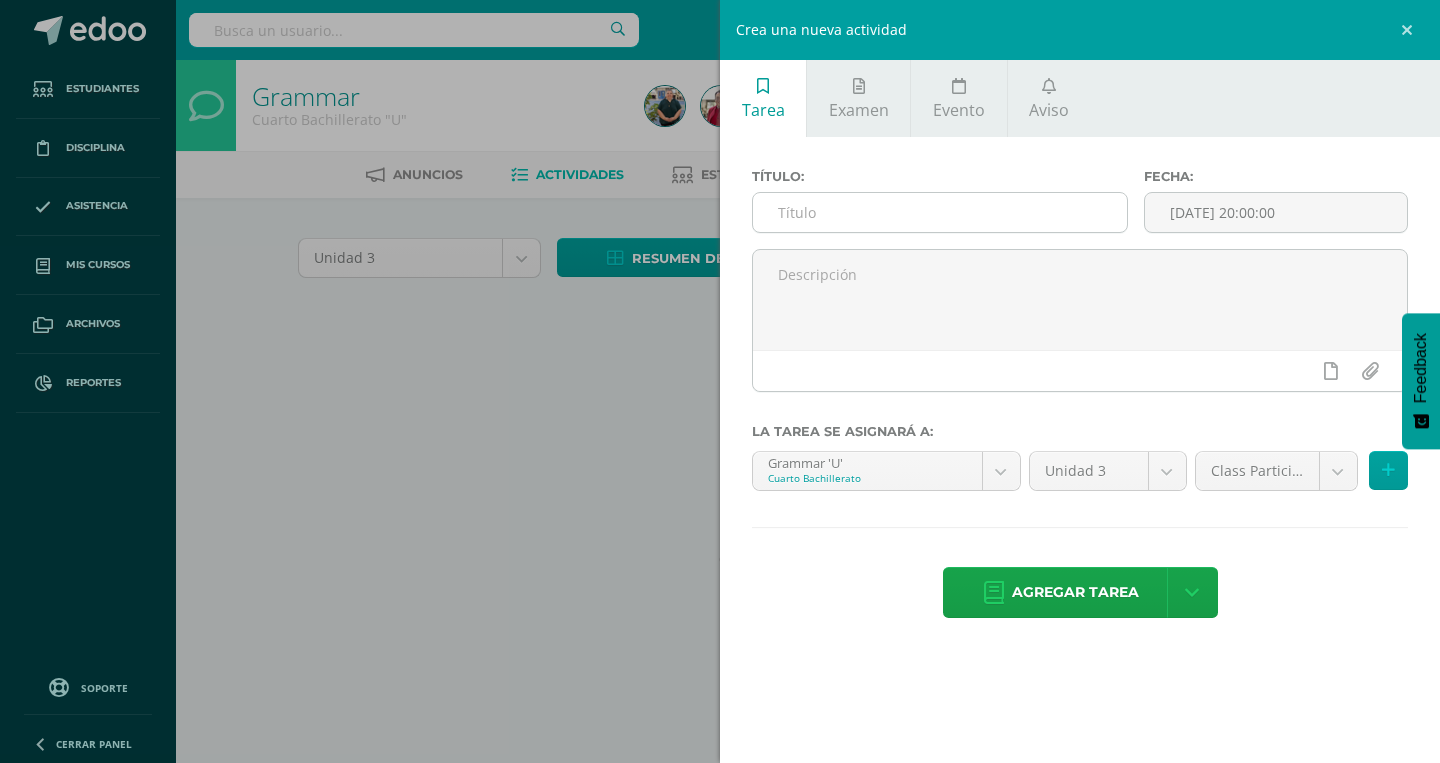 click at bounding box center [940, 212] 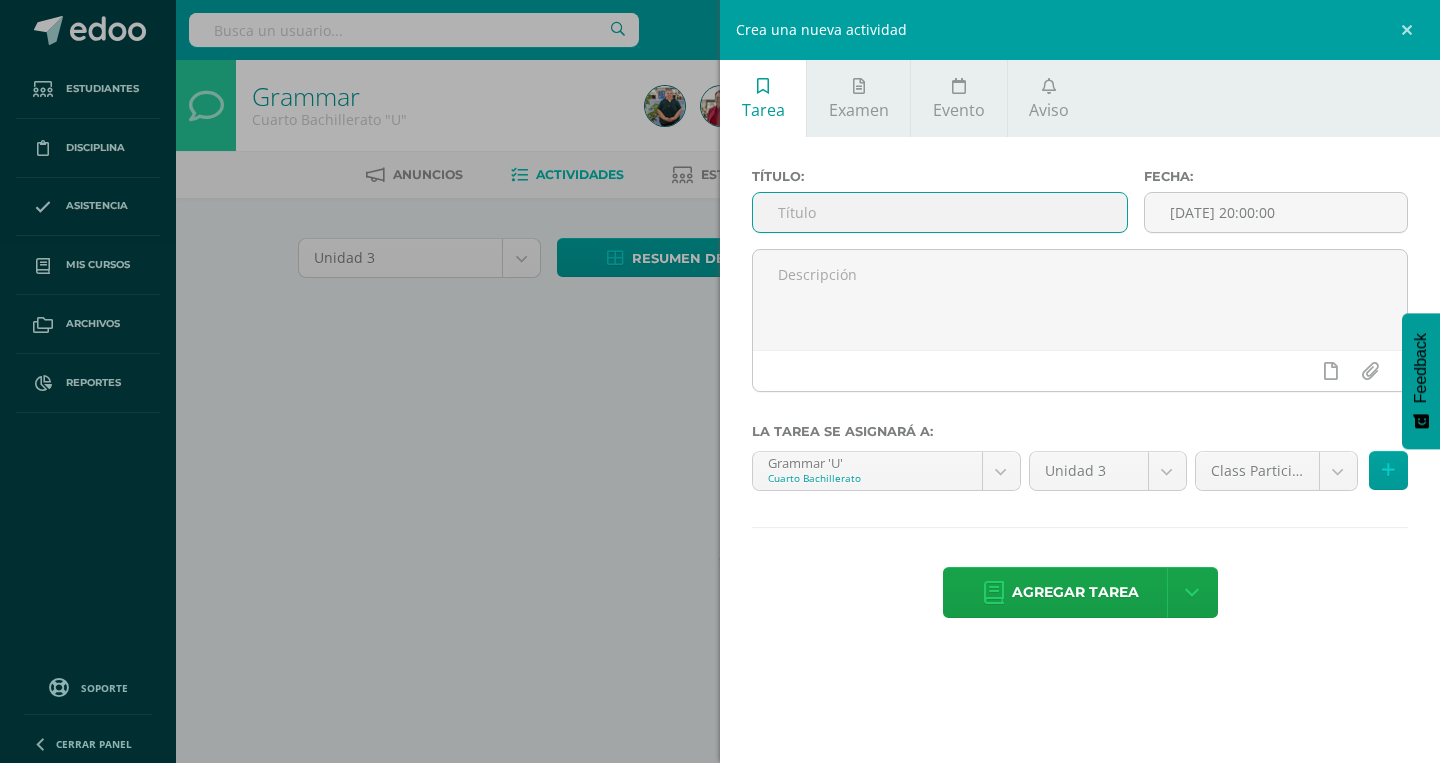 paste on "Recuperando datos. Espere unos segundos e intente cortar o copiar de nuevo." 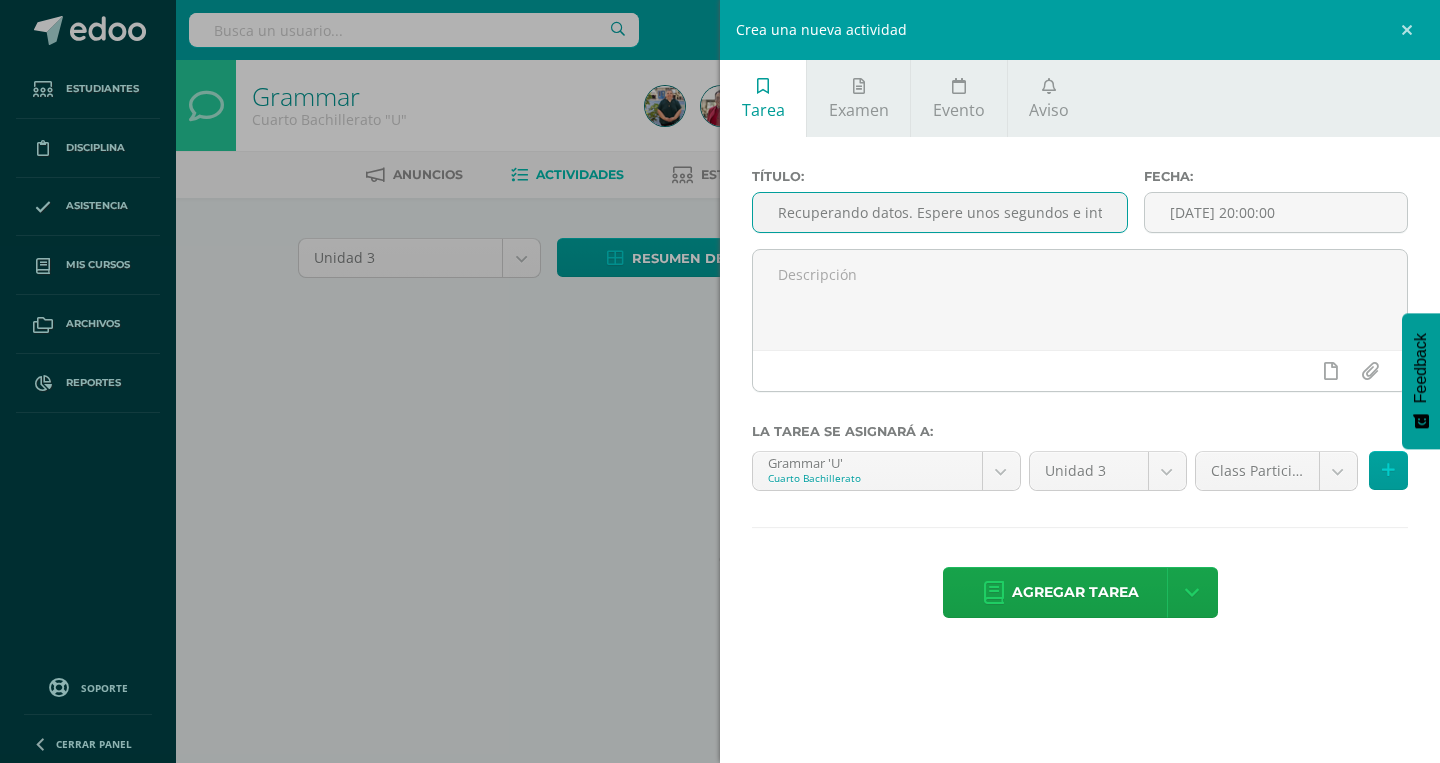 scroll, scrollTop: 0, scrollLeft: 187, axis: horizontal 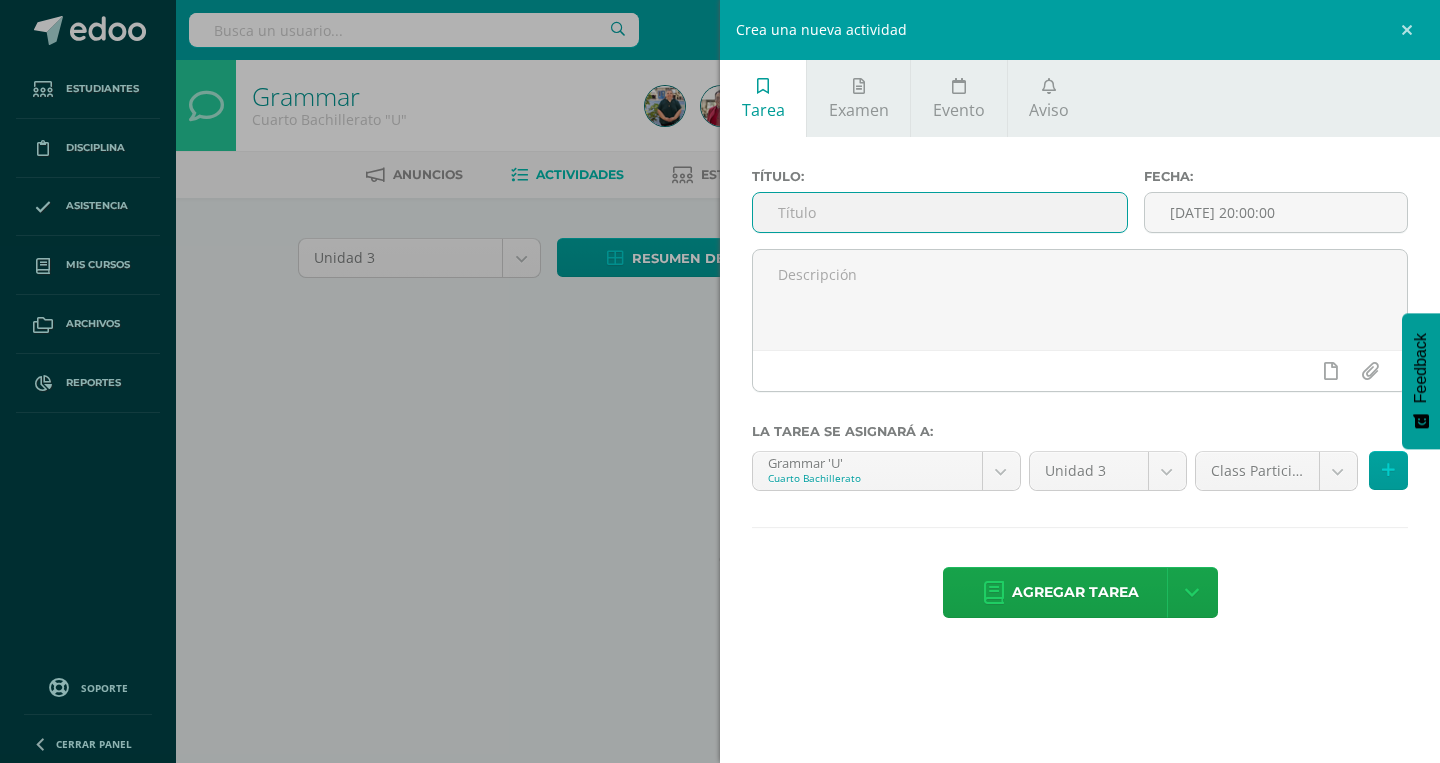 type on "}" 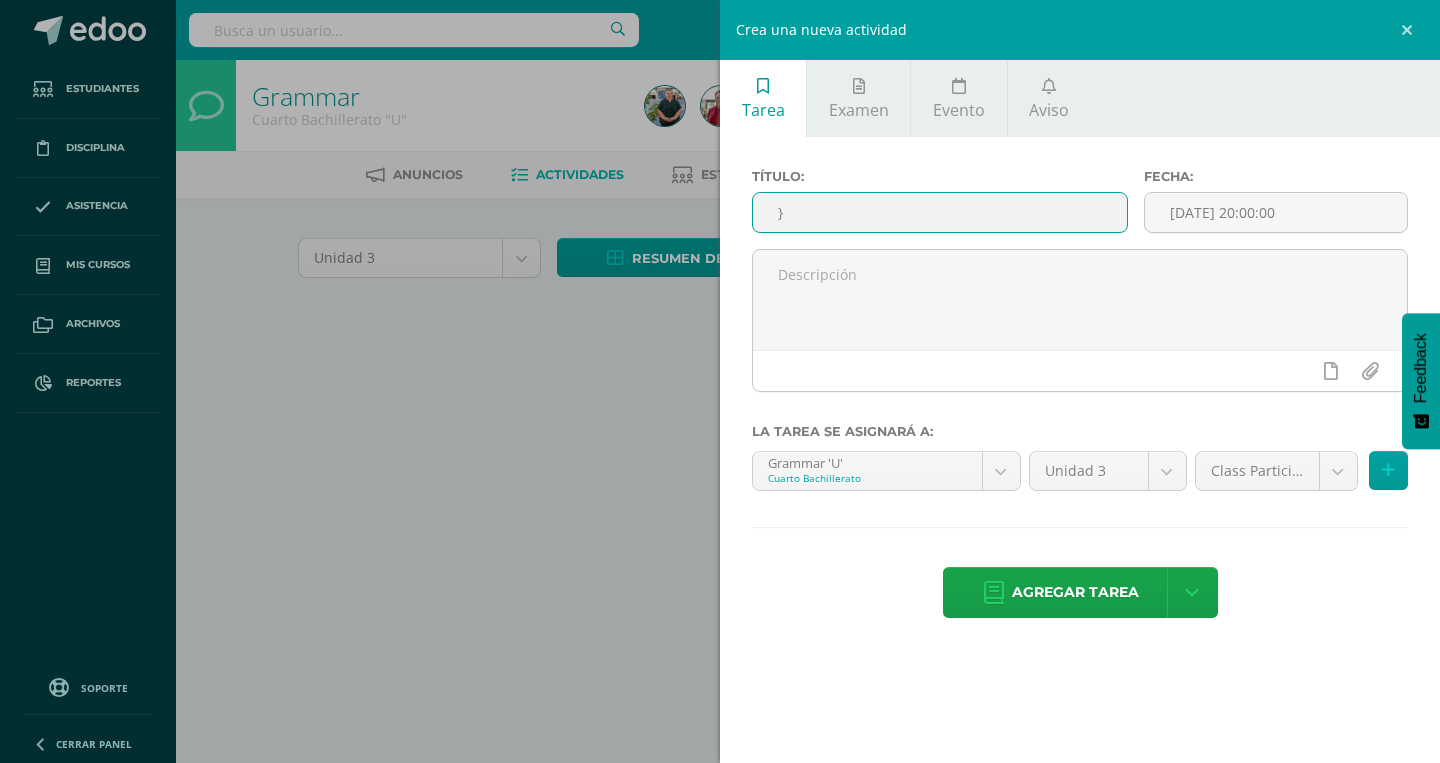 scroll, scrollTop: 0, scrollLeft: 0, axis: both 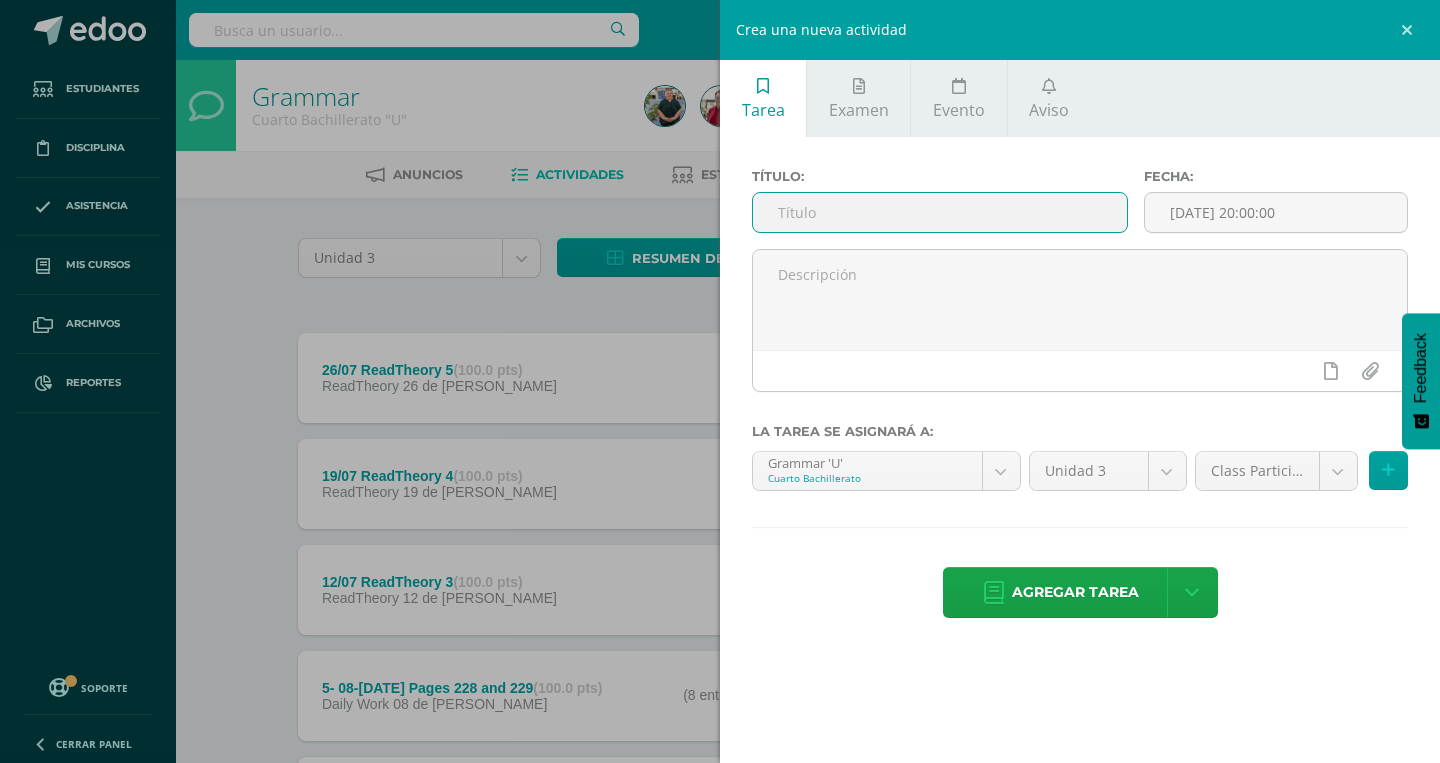 click at bounding box center [940, 212] 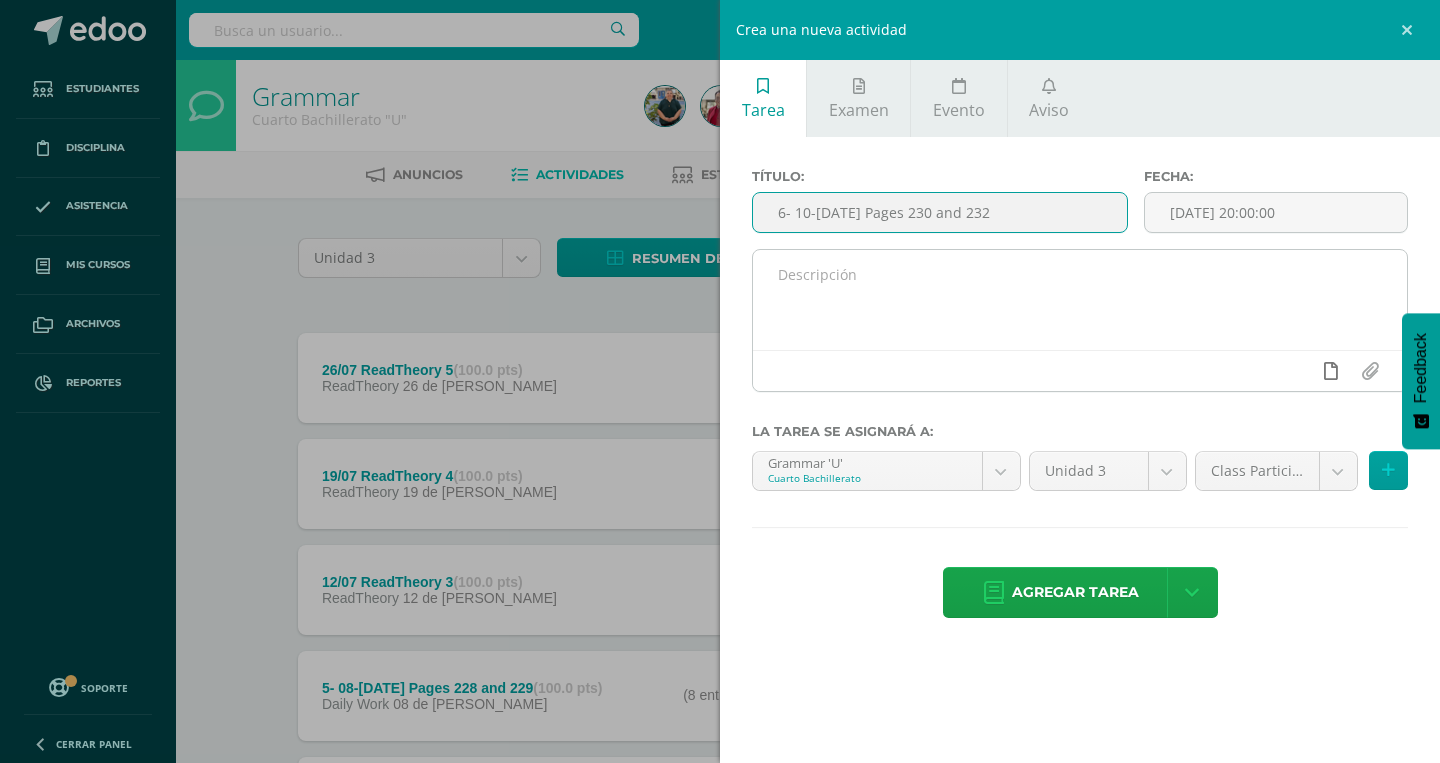 type on "6- 10-[DATE] Pages 230 and 232" 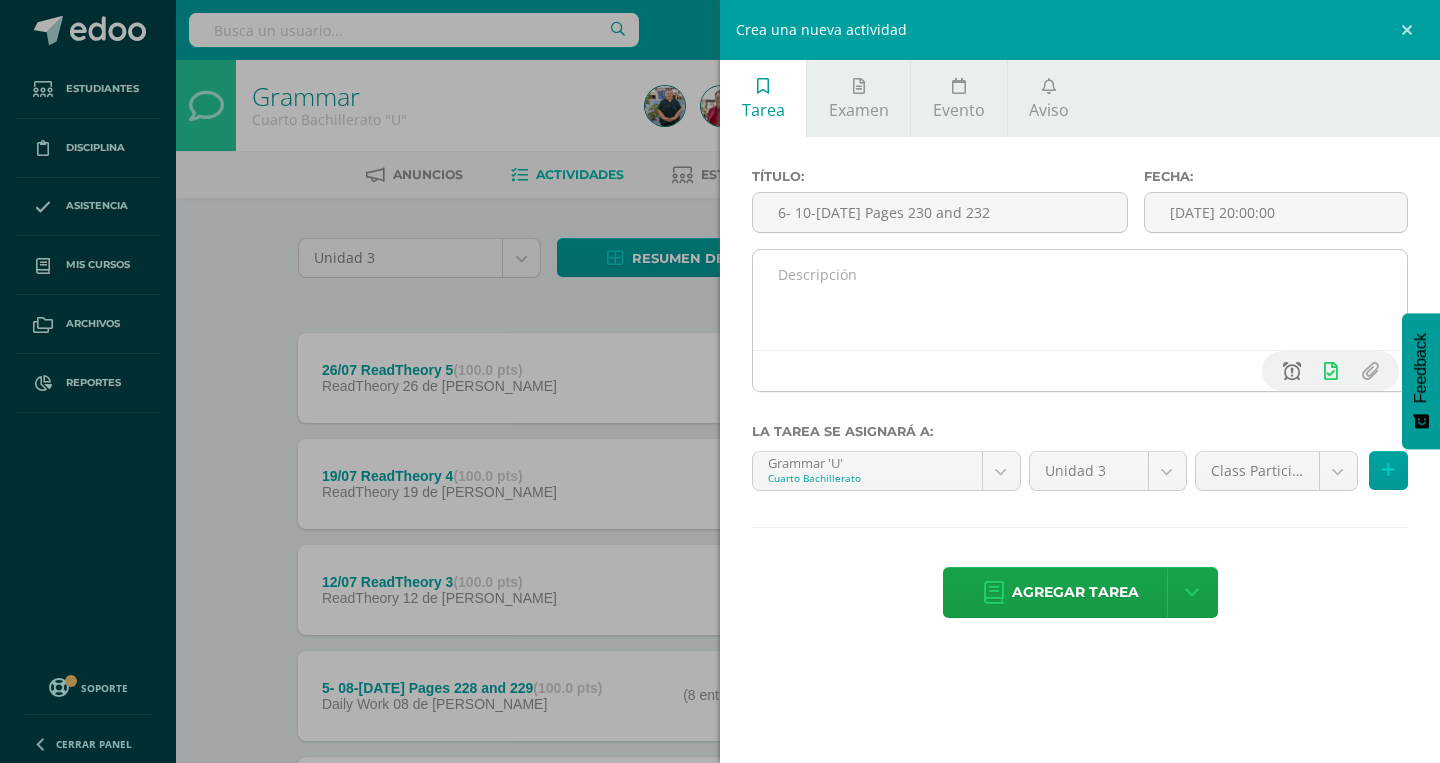 click at bounding box center (1292, 371) 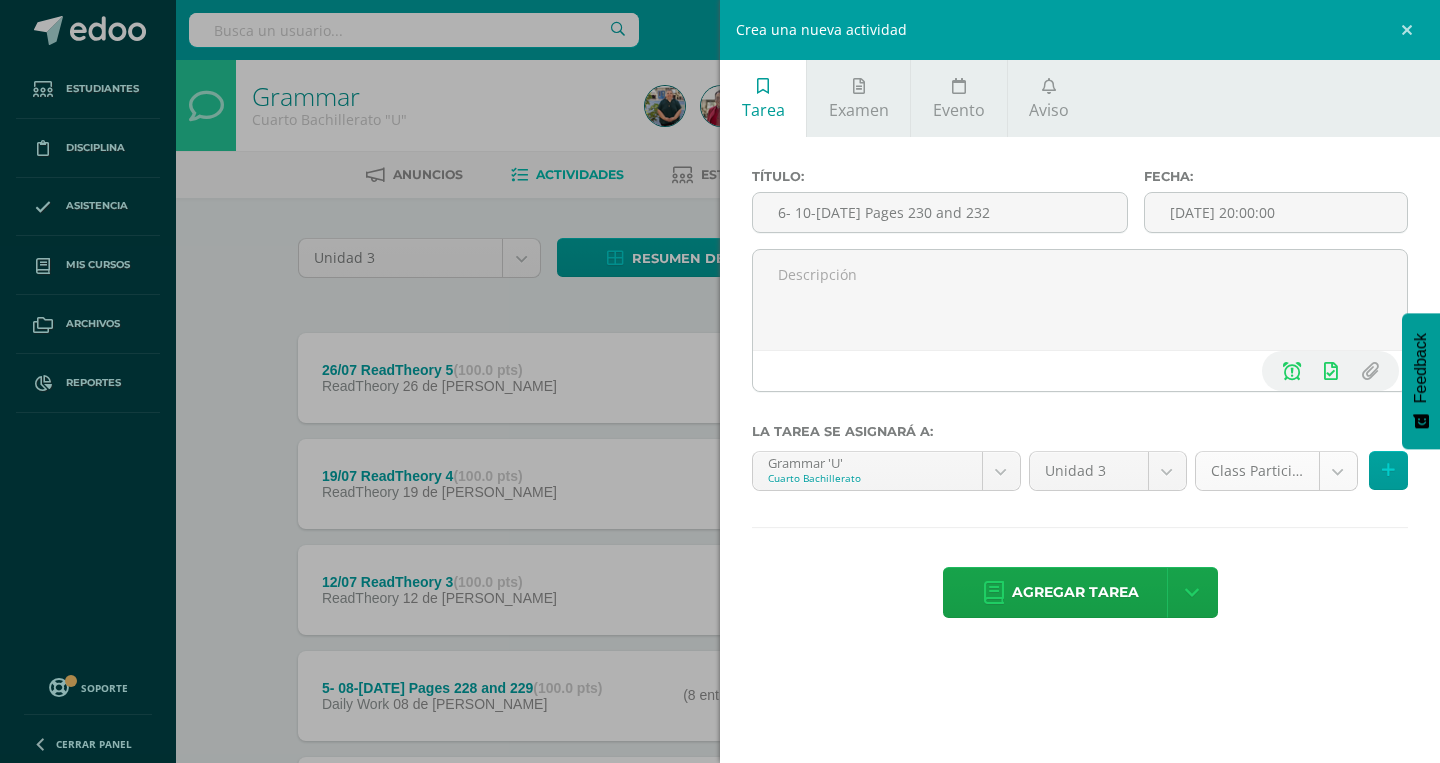 click on "Estudiantes Disciplina Asistencia Mis cursos Archivos Reportes Soporte
Centro de ayuda
Últimas actualizaciones
10+ Cerrar panel
Reading and Writing
Primero
Básico
"U"
Actividades Estudiantes Planificación Dosificación
Spelling / Cross
Primero
Básico
"U"
Actividades Estudiantes Planificación Dosificación
Reading and Writing
Segundo
Básico
"U"
Actividades Estudiantes Planificación Dosificación
Spelling / Cross
Actividades Estudiantes Planificación 2032" at bounding box center (720, 751) 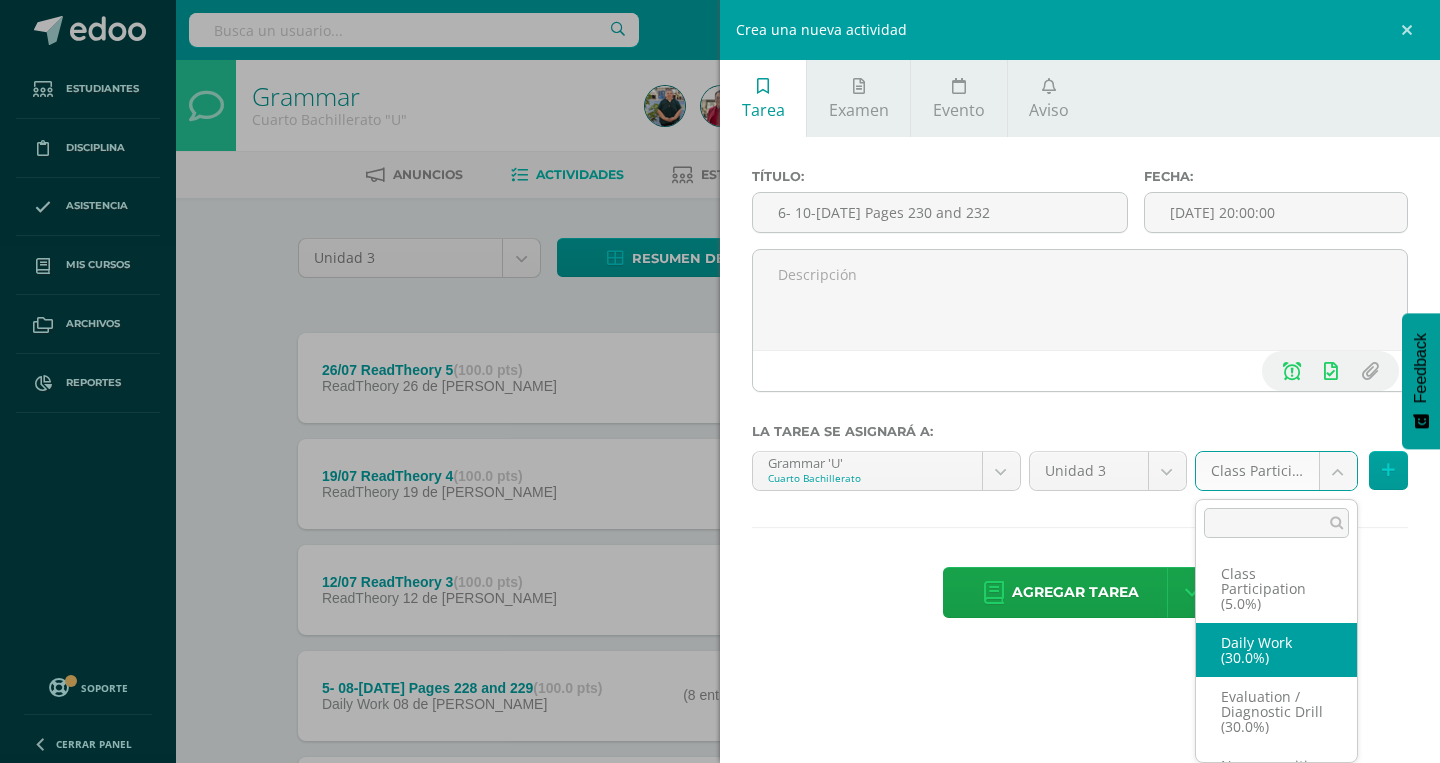 select on "202403" 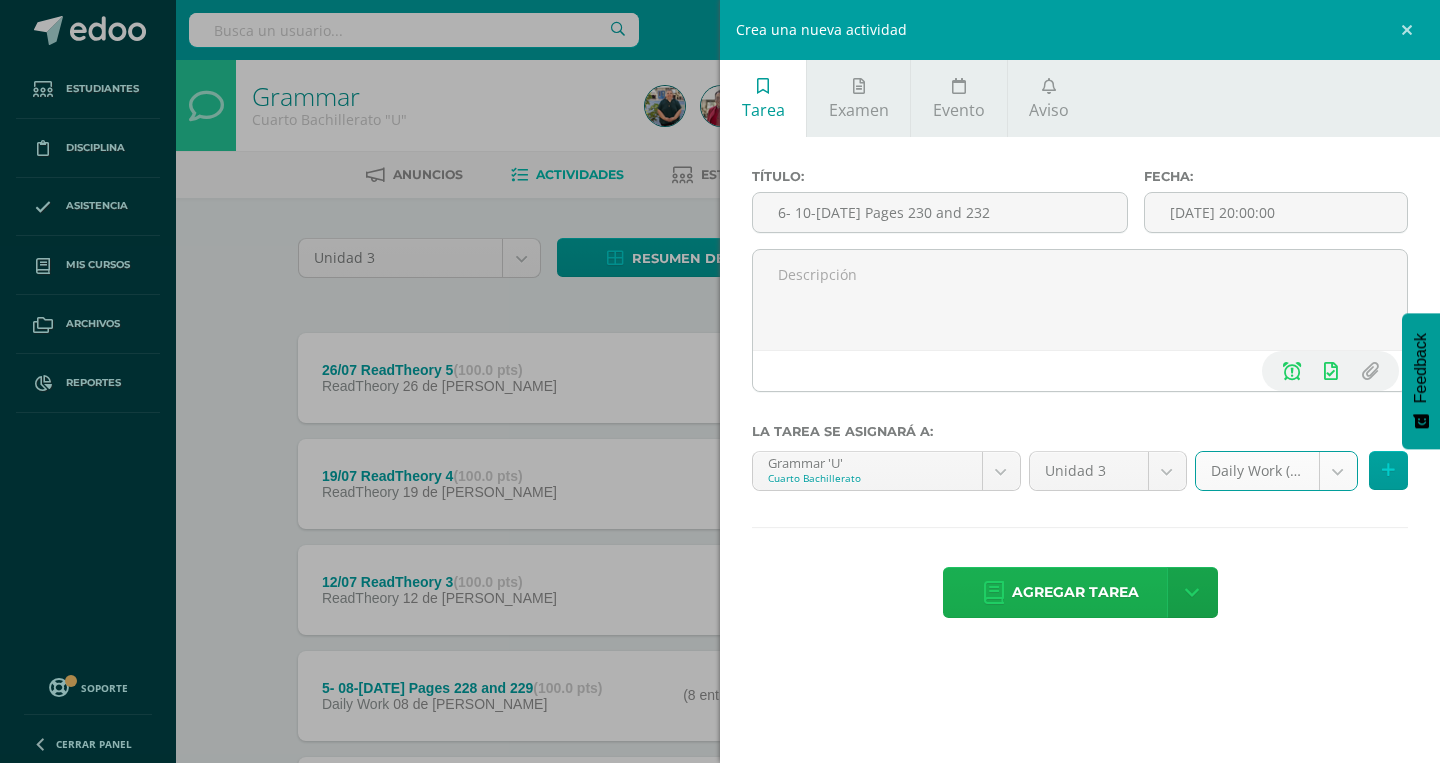 click on "Agregar tarea" at bounding box center (1075, 592) 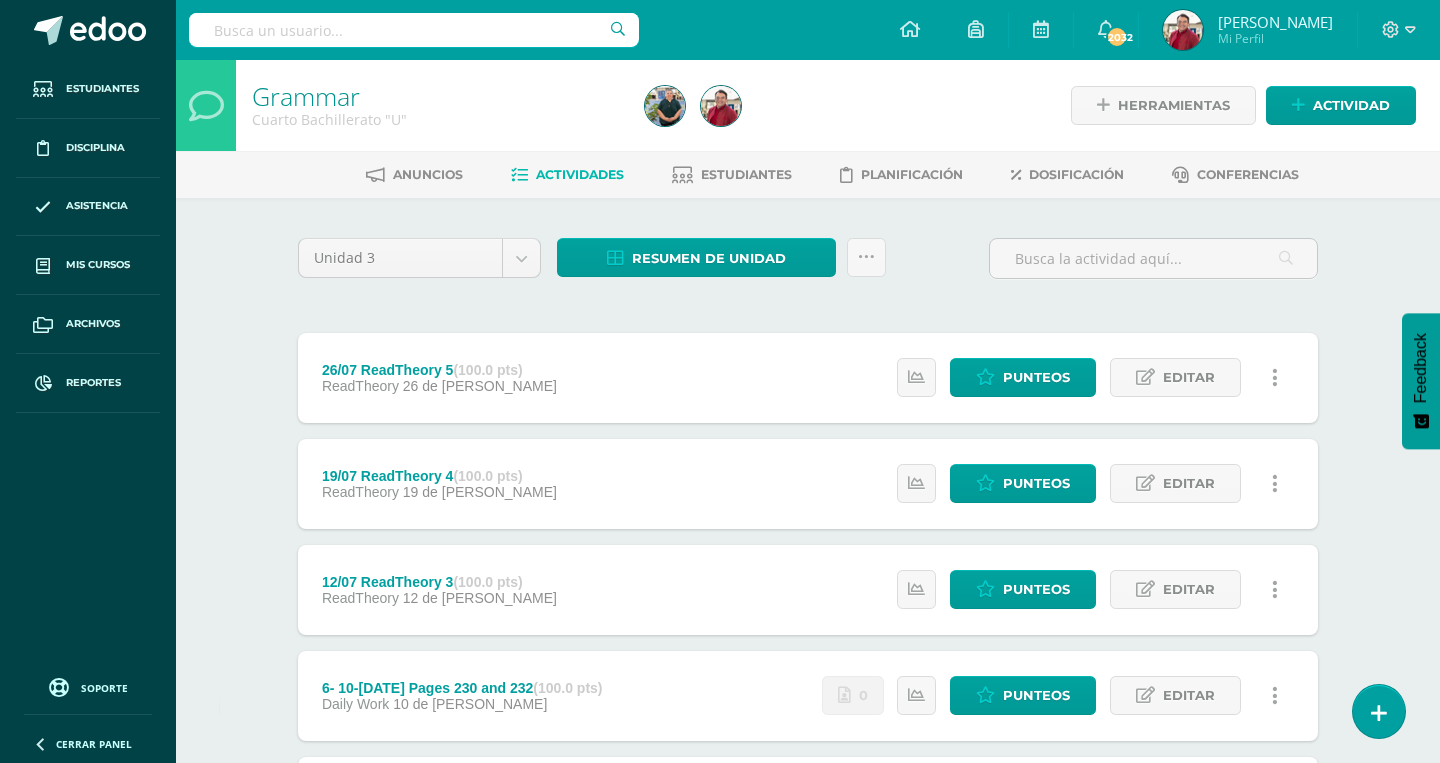 scroll, scrollTop: 0, scrollLeft: 0, axis: both 